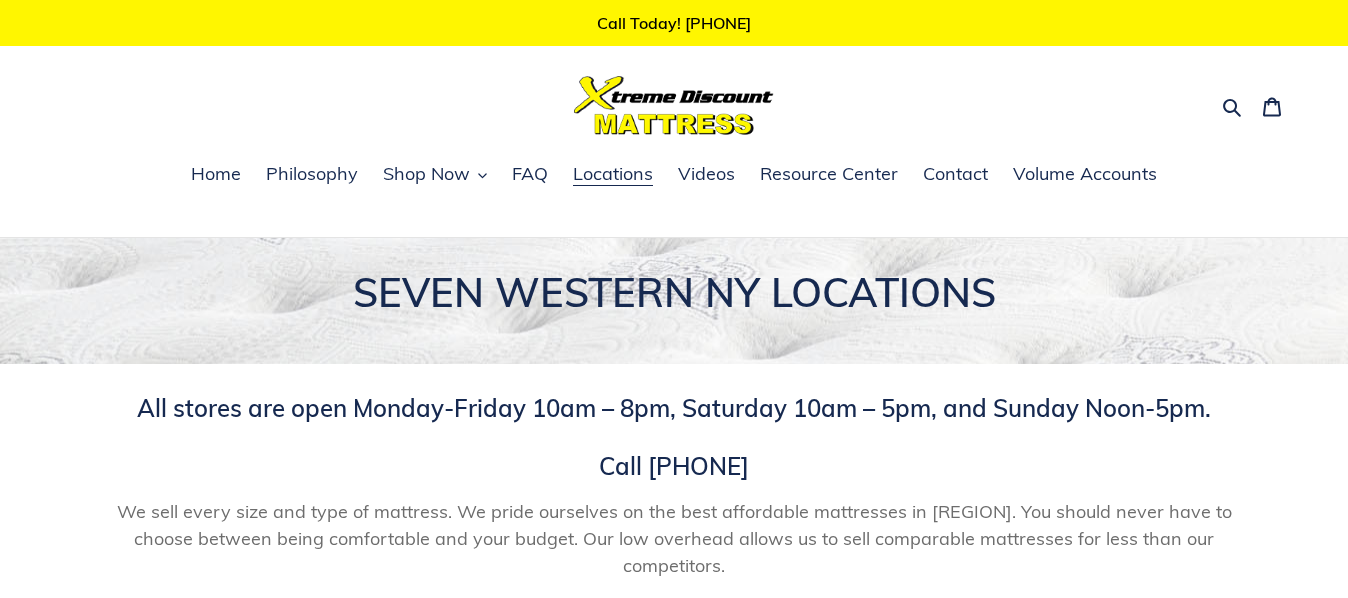 scroll, scrollTop: 0, scrollLeft: 0, axis: both 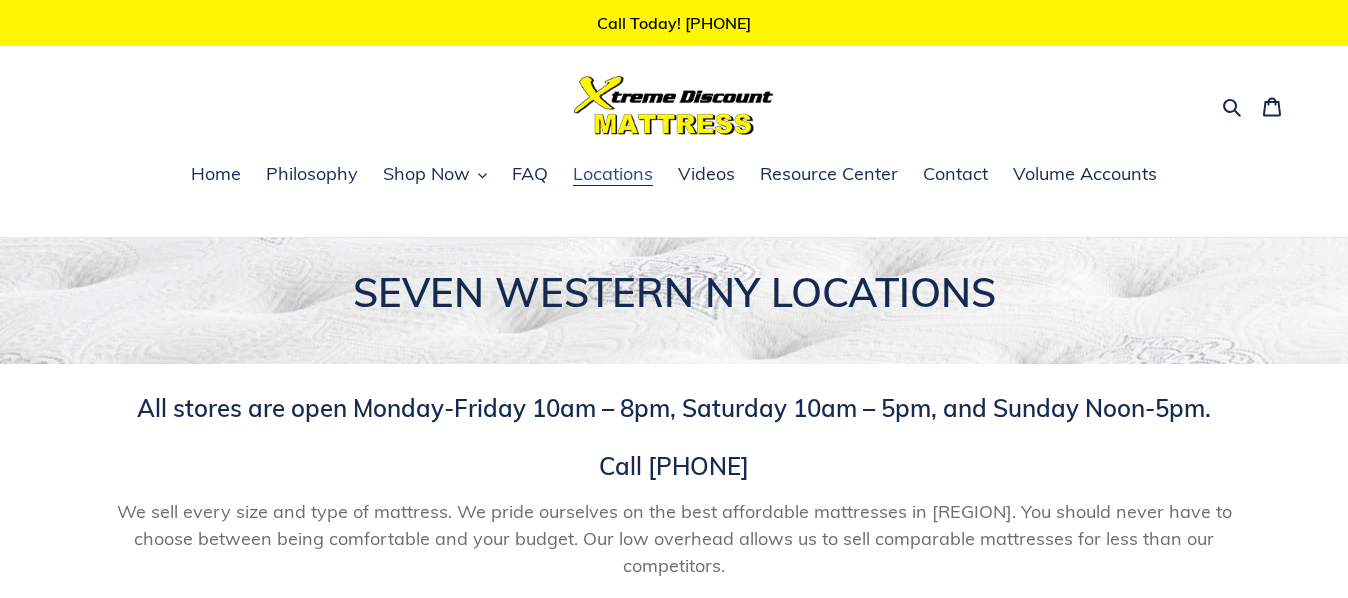 click on "Locations" at bounding box center (613, 174) 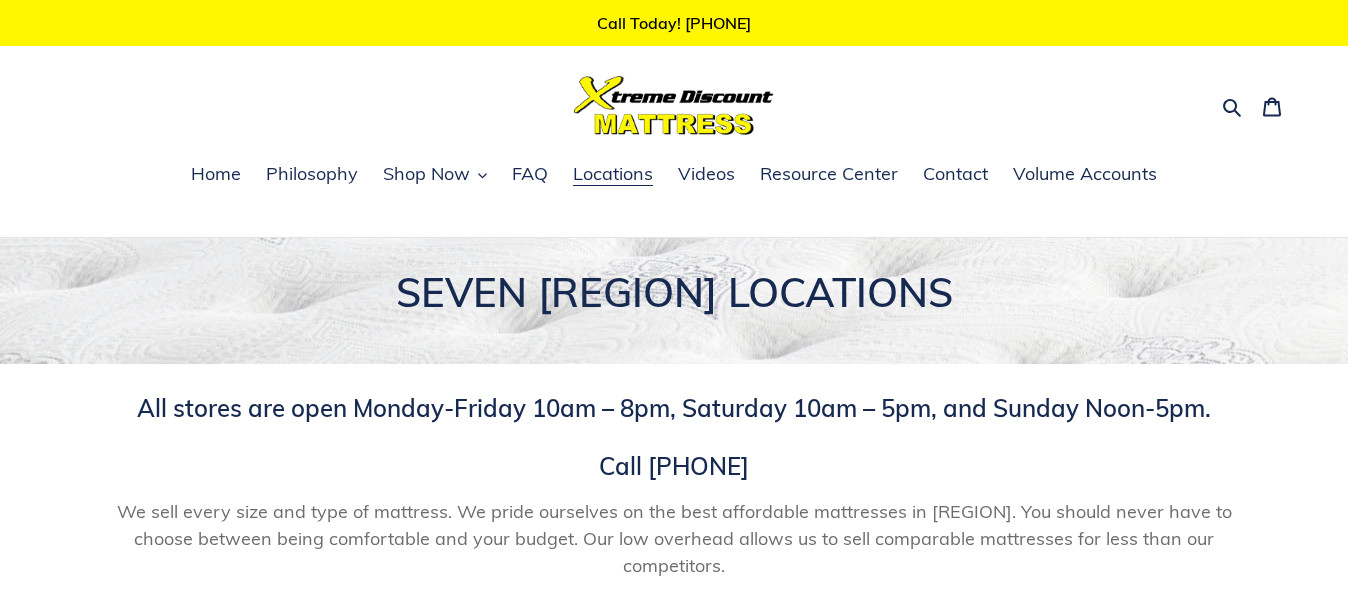 scroll, scrollTop: 0, scrollLeft: 0, axis: both 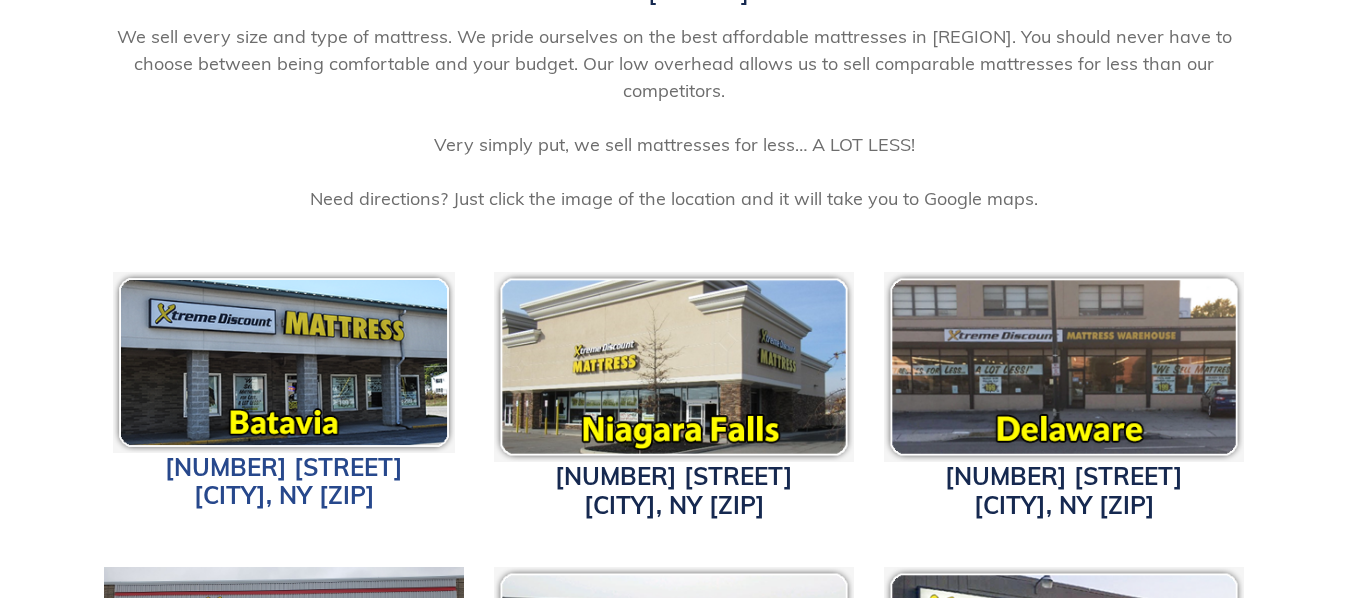 click on "4152 W. Main St.
Batavia, NY 14020" at bounding box center [284, 481] 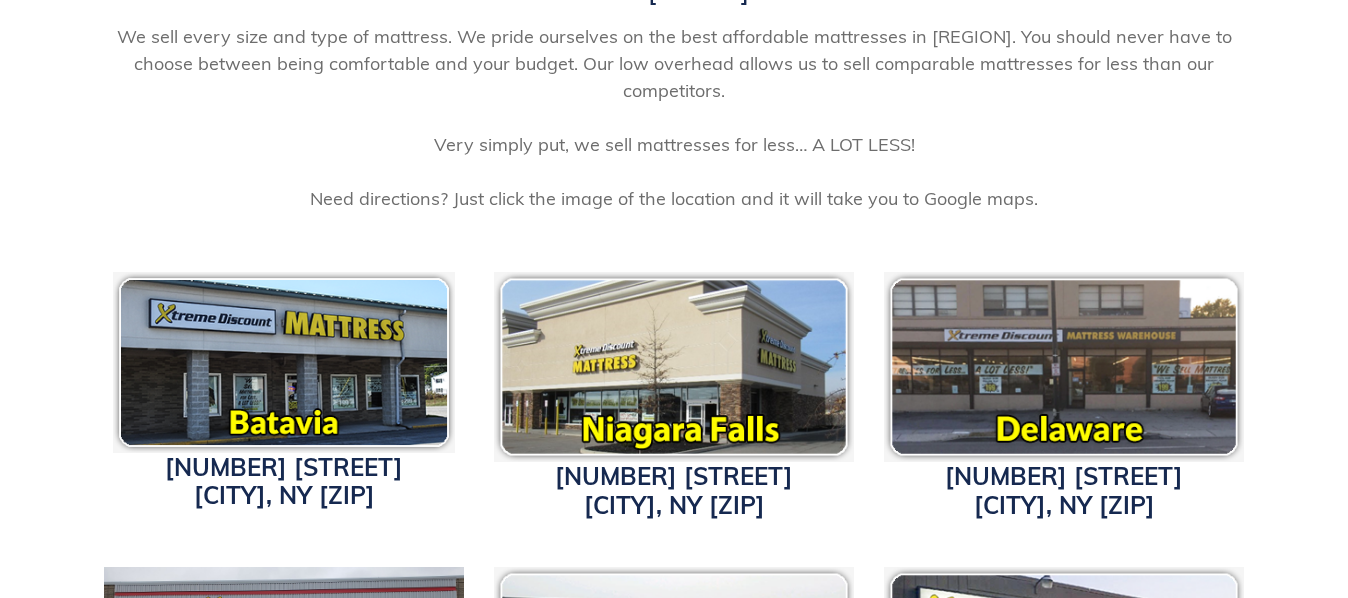 drag, startPoint x: 1334, startPoint y: 220, endPoint x: 1351, endPoint y: 214, distance: 18.027756 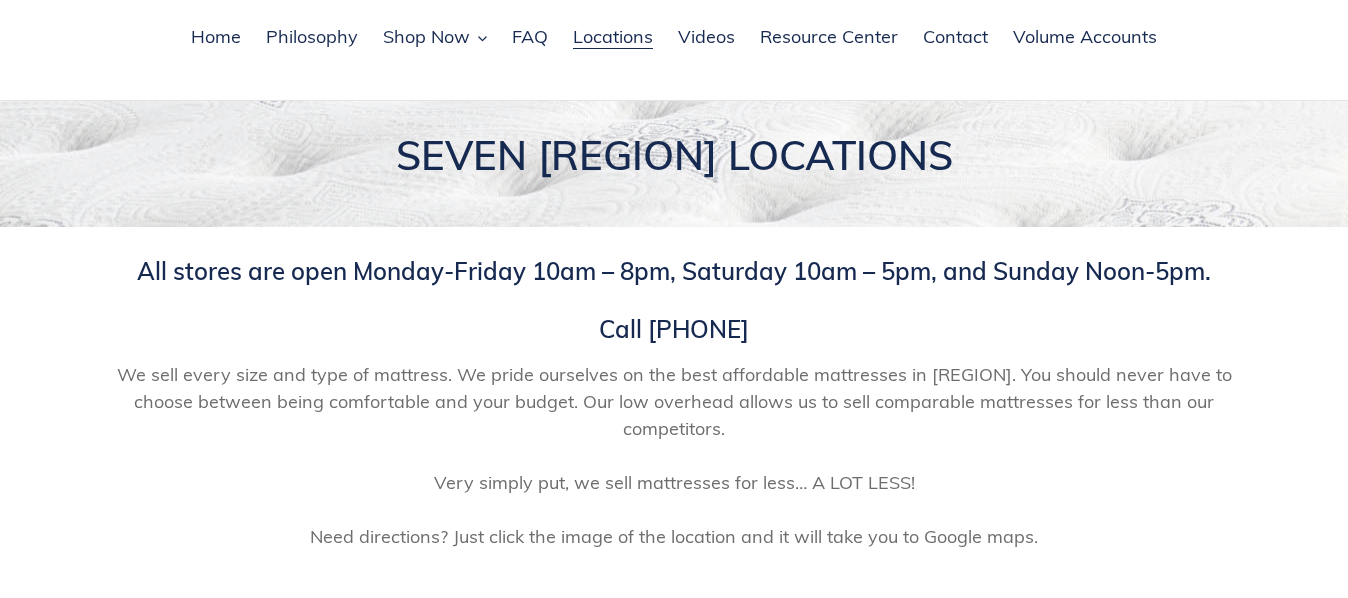 scroll, scrollTop: 0, scrollLeft: 0, axis: both 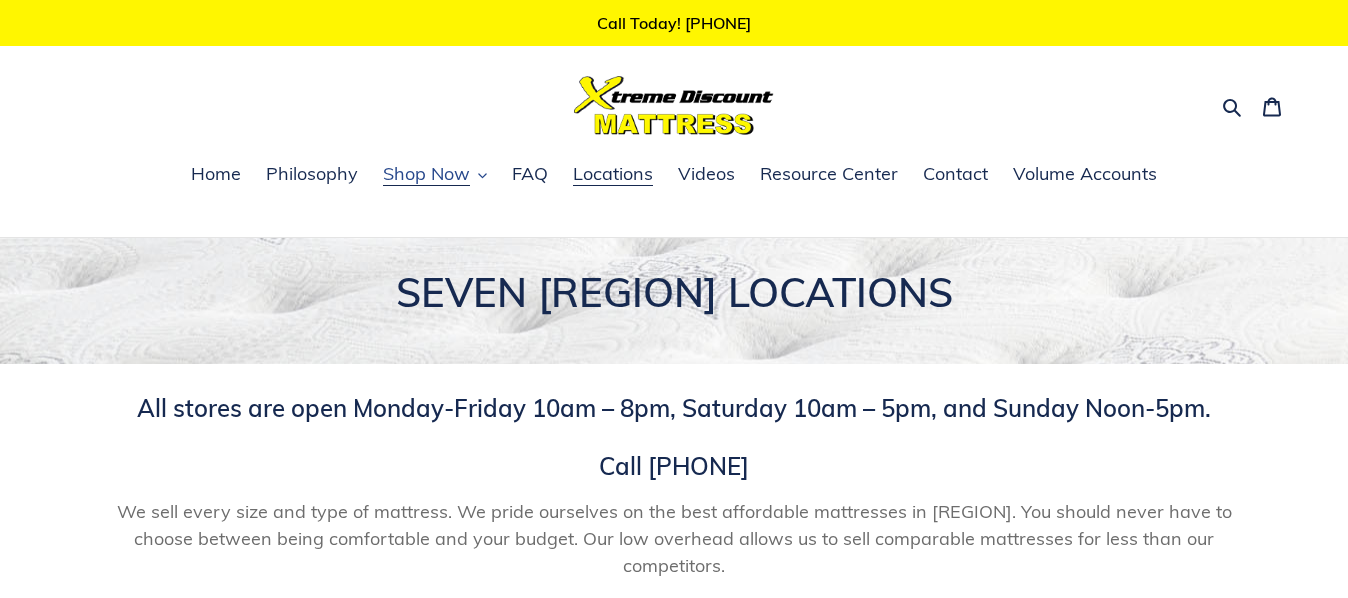 click on "Shop Now" at bounding box center [426, 174] 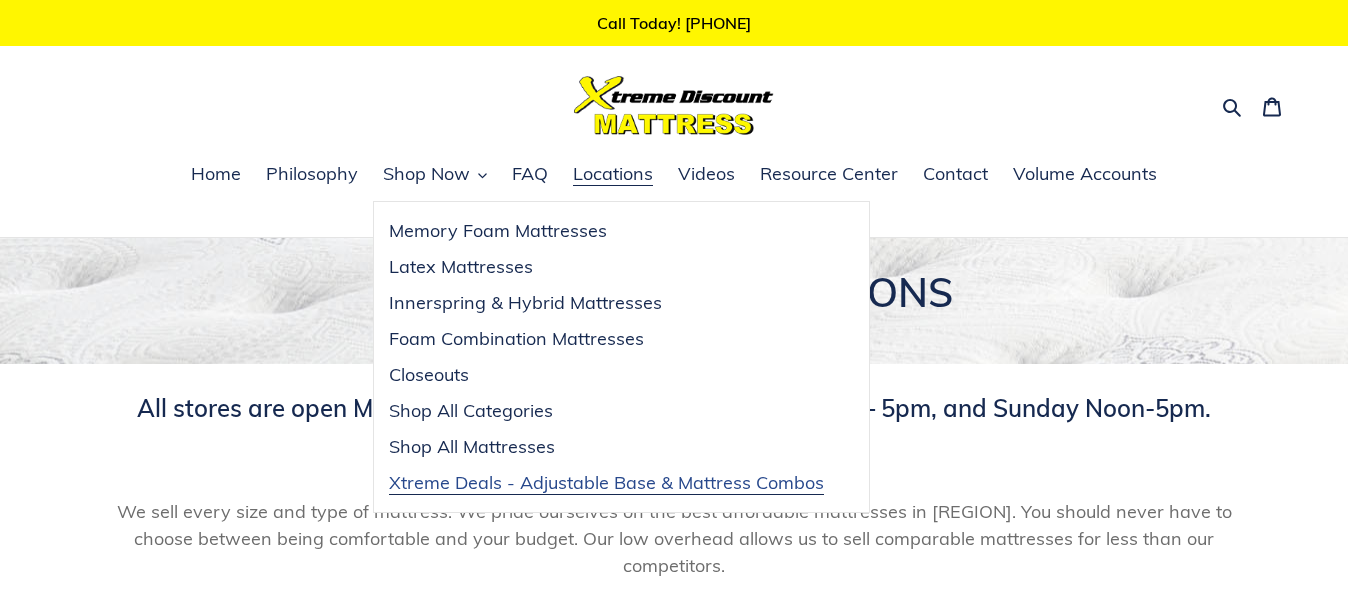 click on "Xtreme Deals - Adjustable Base & Mattress Combos" at bounding box center (606, 483) 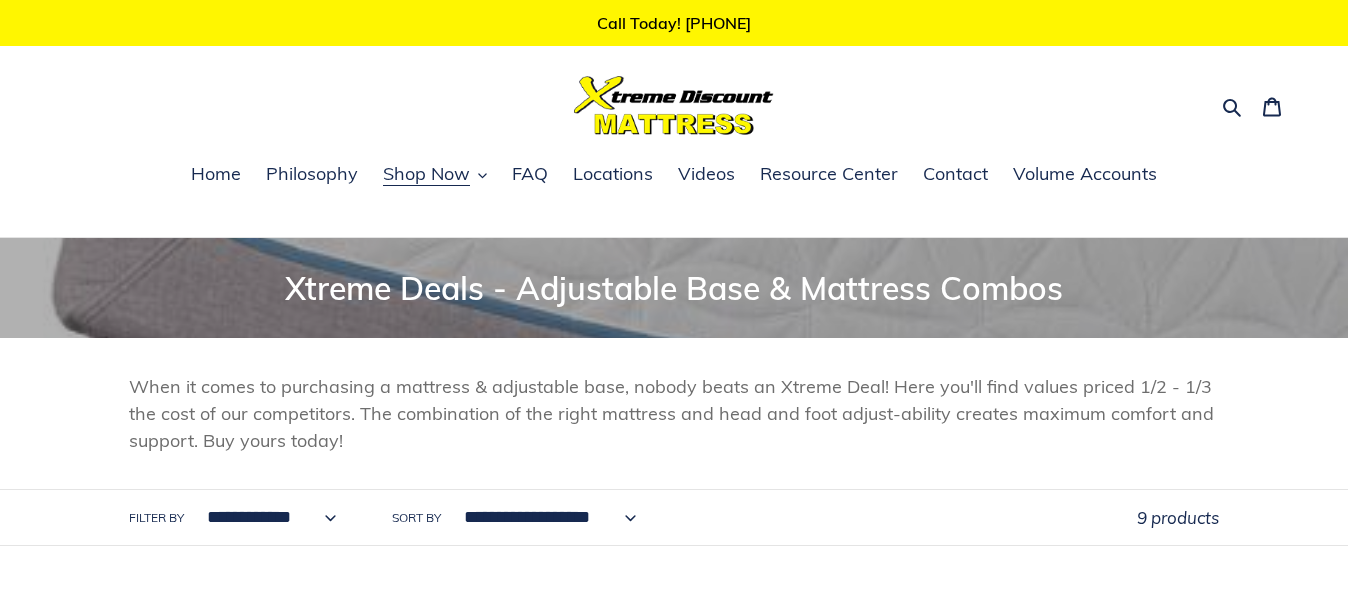 scroll, scrollTop: 0, scrollLeft: 0, axis: both 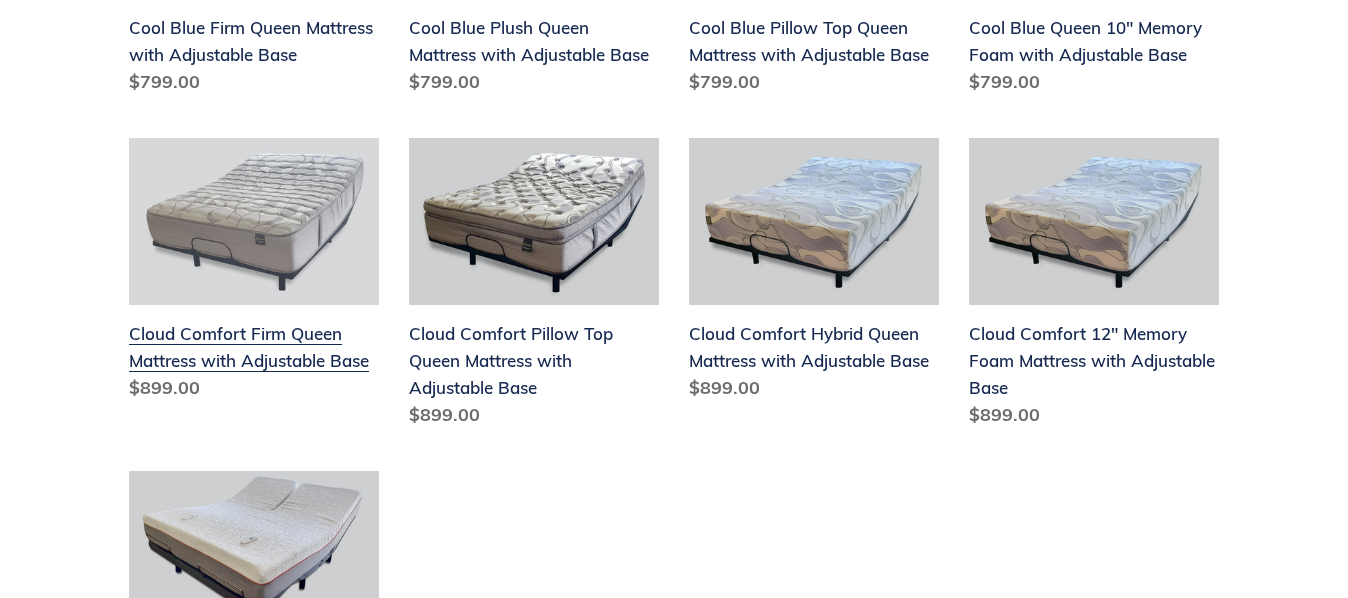 click on "Cloud Comfort Firm Queen Mattress with Adjustable Base" at bounding box center (254, 273) 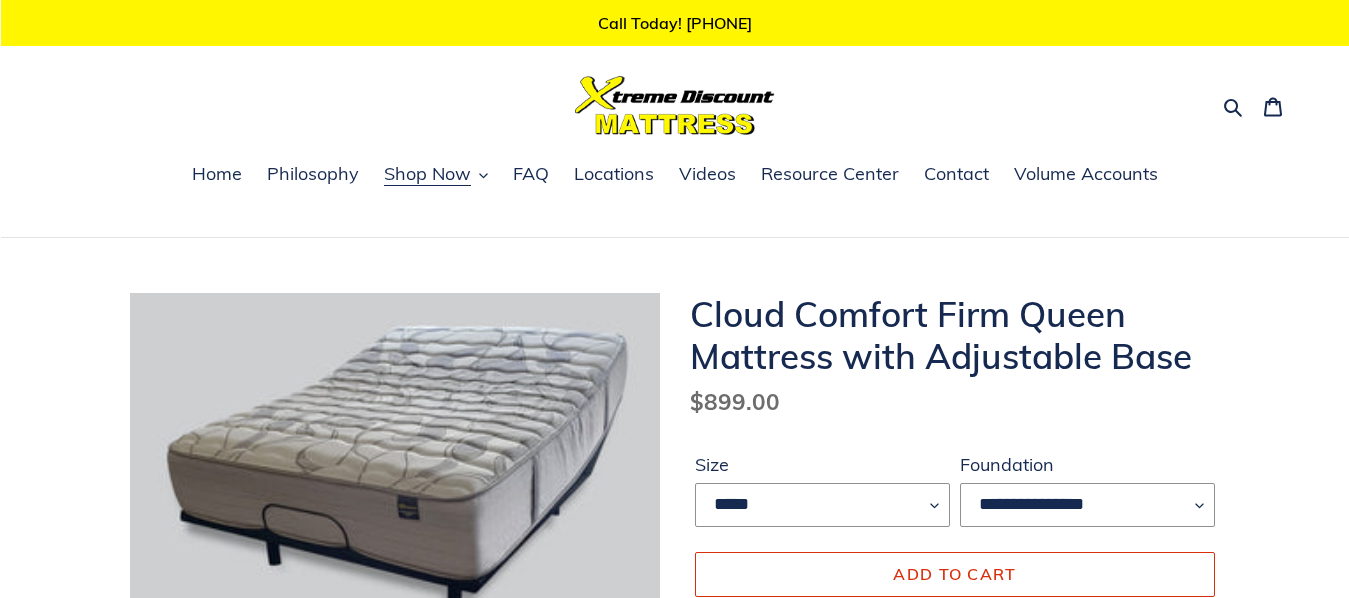 scroll, scrollTop: 0, scrollLeft: 0, axis: both 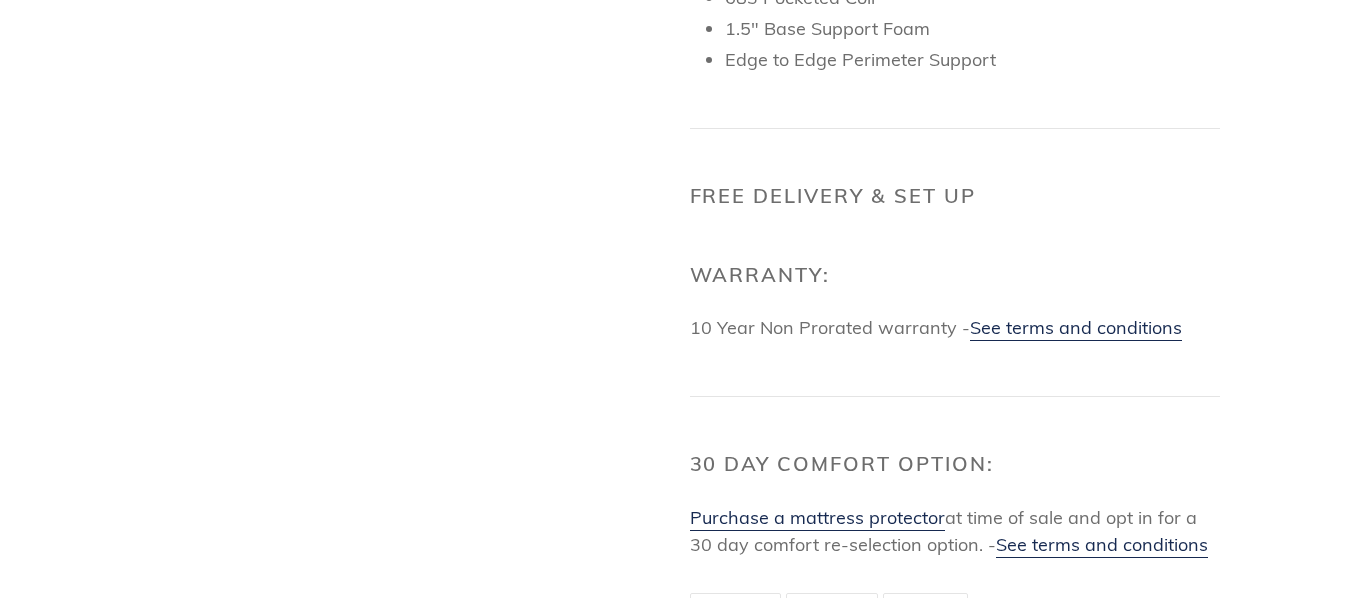 drag, startPoint x: 1355, startPoint y: 286, endPoint x: 233, endPoint y: 342, distance: 1123.3966 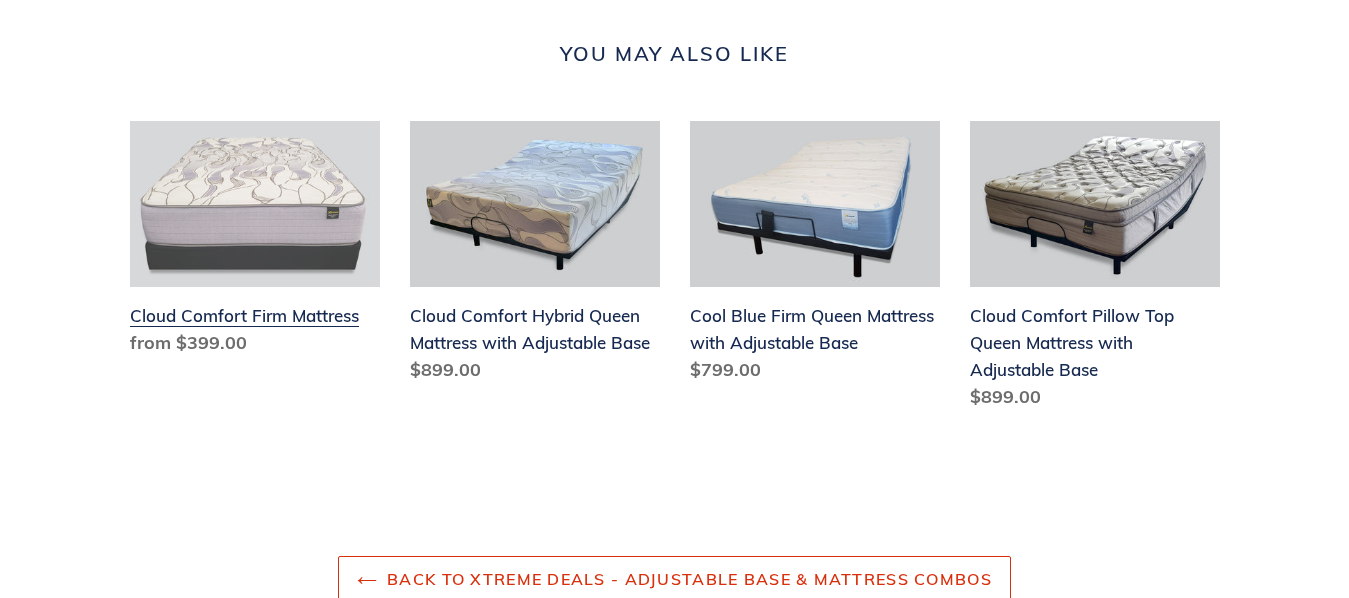 scroll, scrollTop: 2061, scrollLeft: 0, axis: vertical 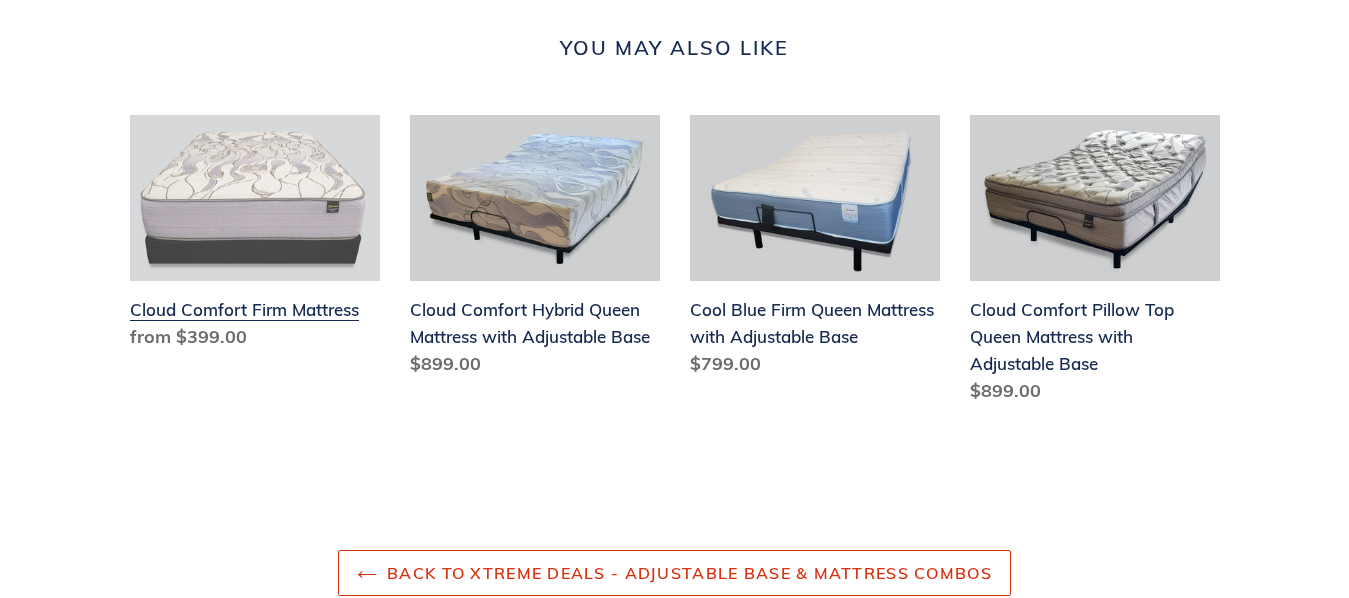 click on "Cloud Comfort Firm Mattress" at bounding box center [255, 237] 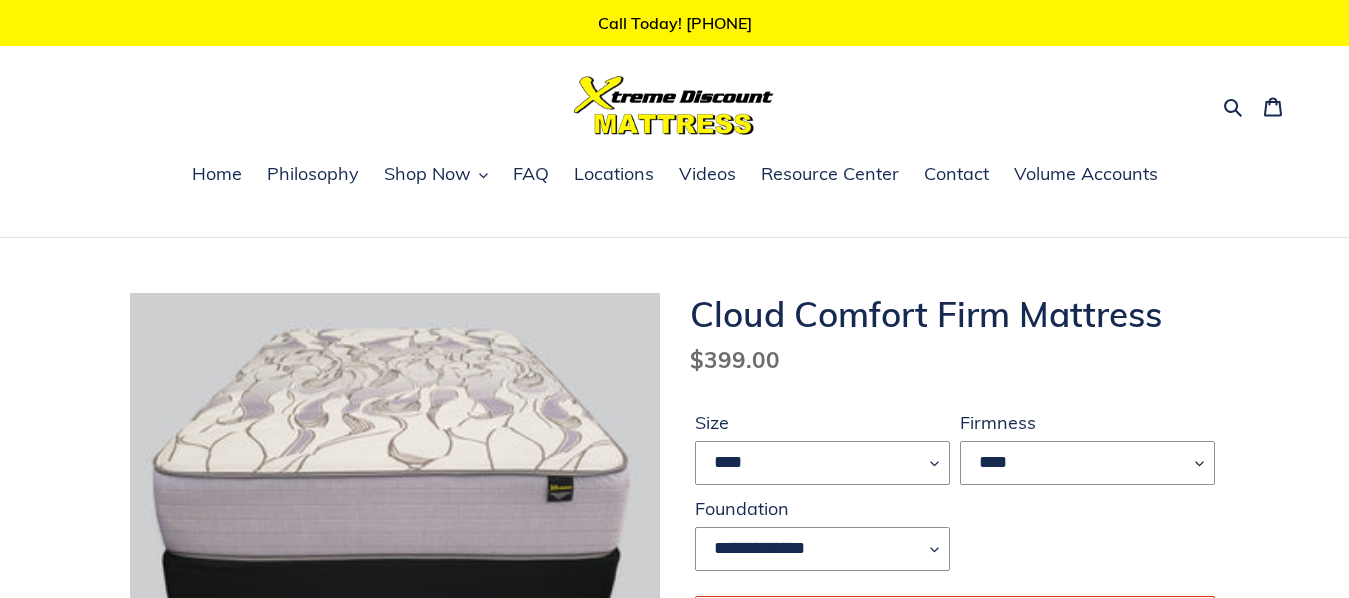 scroll, scrollTop: 0, scrollLeft: 0, axis: both 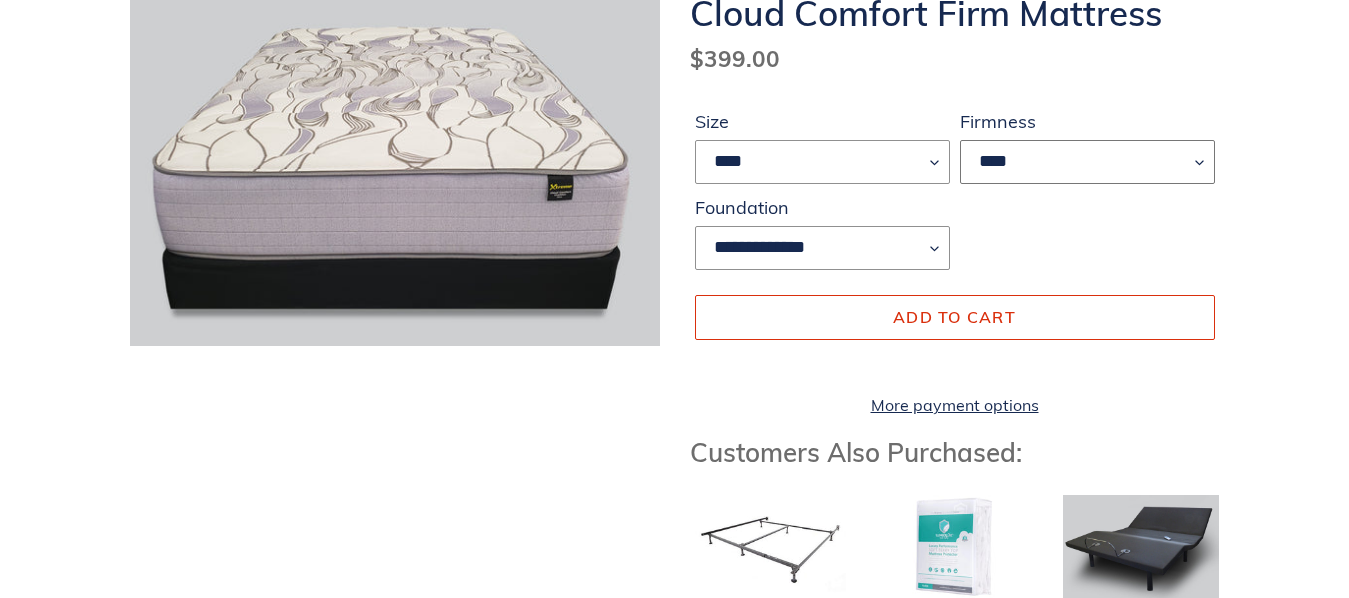 click on "****" at bounding box center (1087, 162) 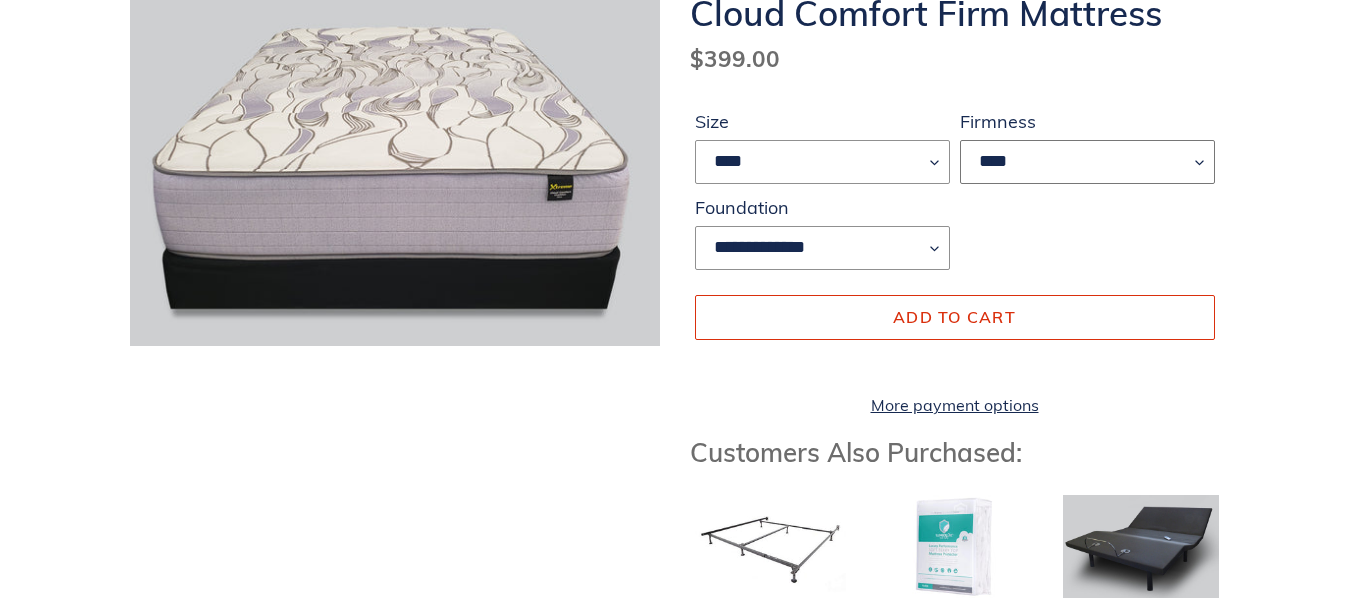 click on "****" at bounding box center [1087, 162] 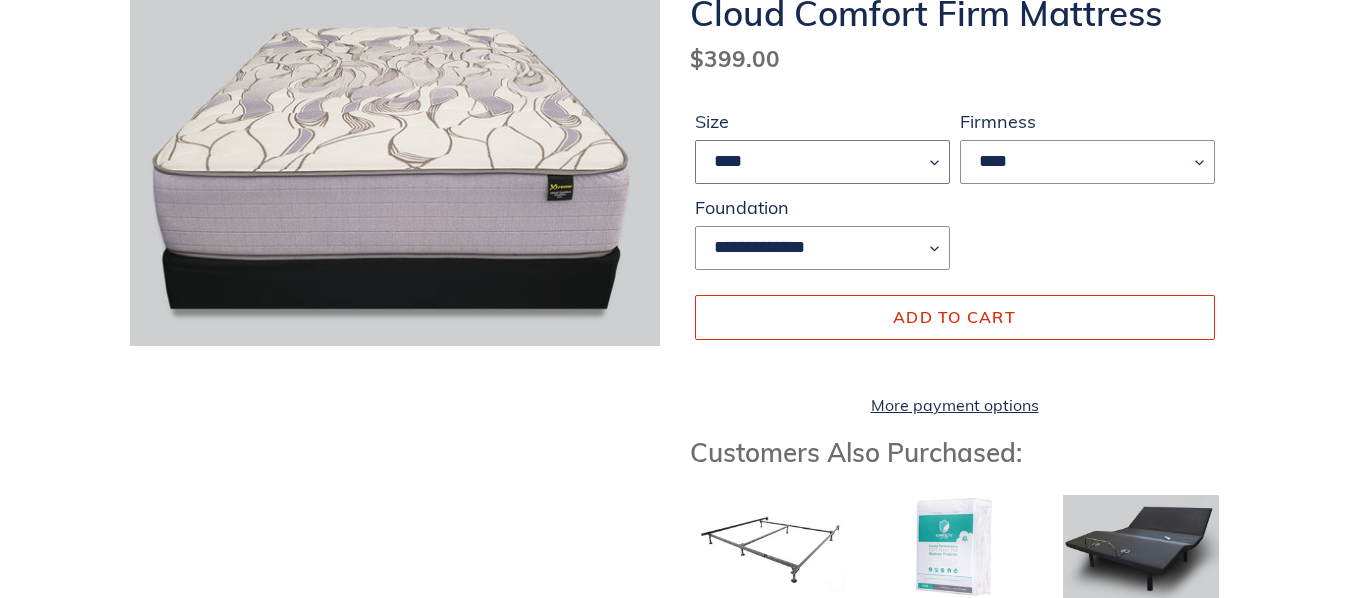 click on "**** ******* **** ***** ****" at bounding box center (822, 162) 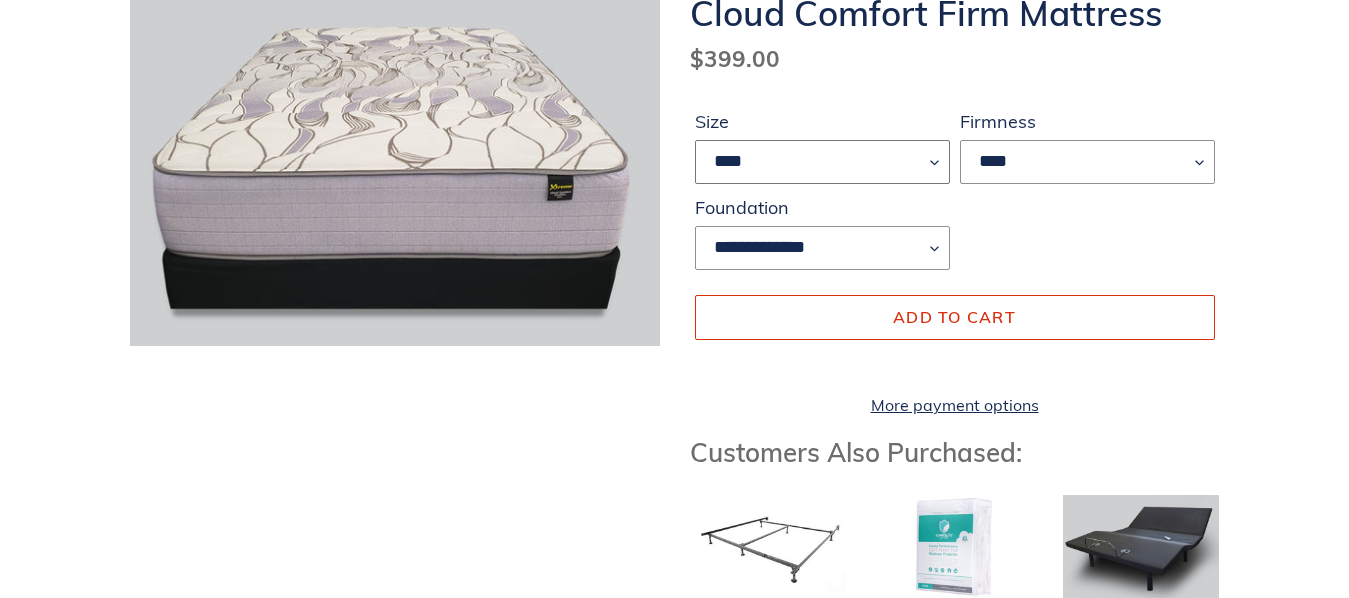 select on "*****" 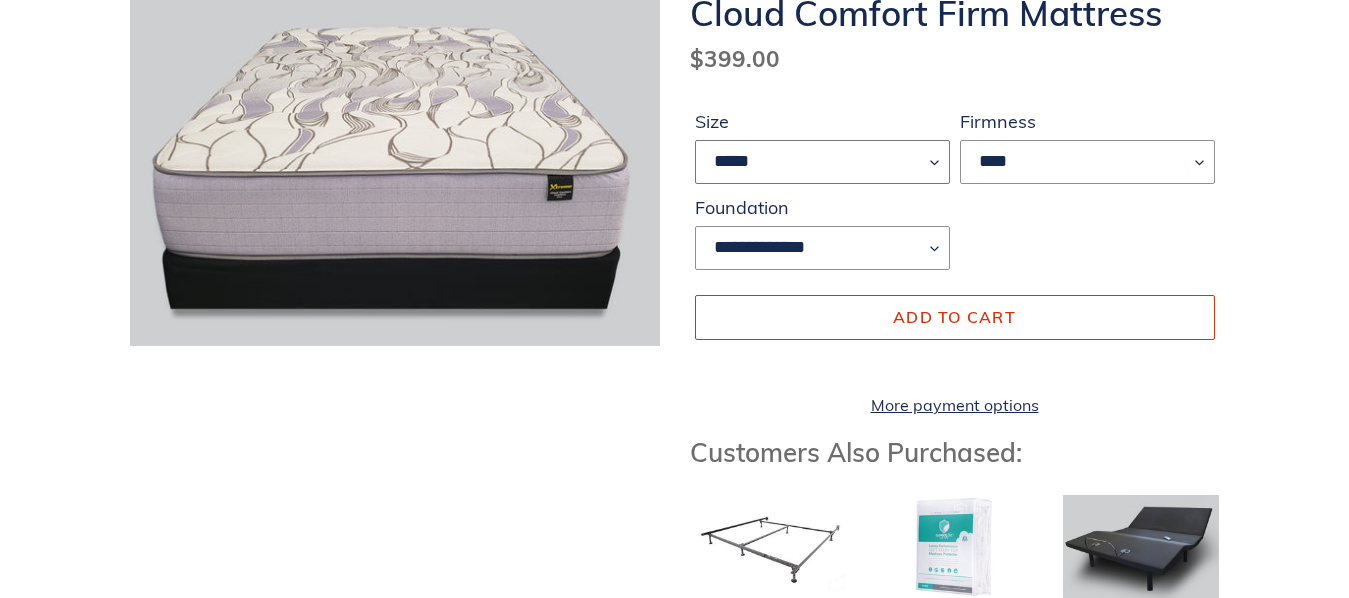 click on "**** ******* **** ***** ****" at bounding box center (822, 162) 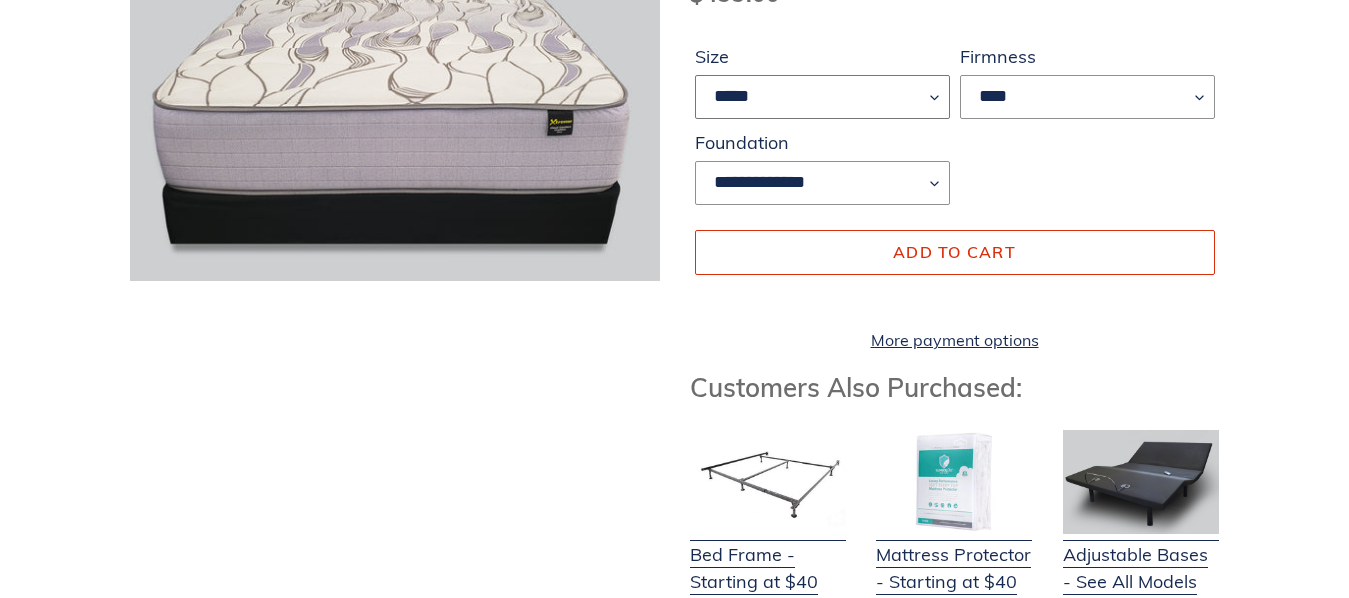 scroll, scrollTop: 384, scrollLeft: 0, axis: vertical 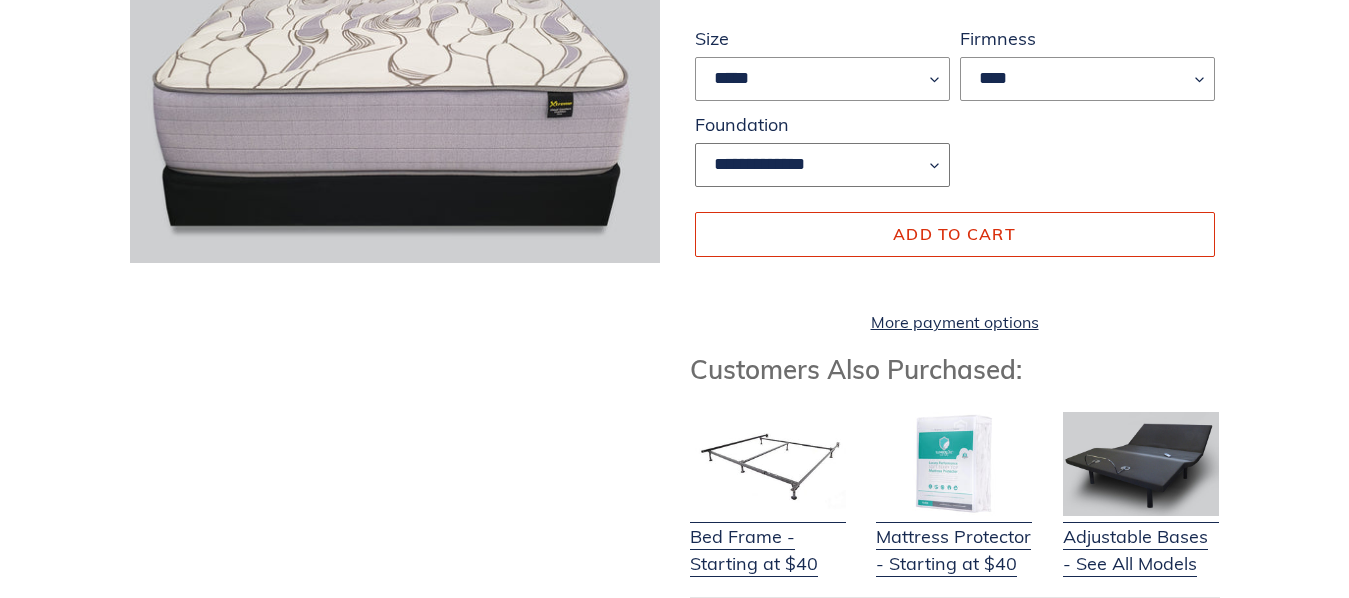 click on "**********" at bounding box center (822, 165) 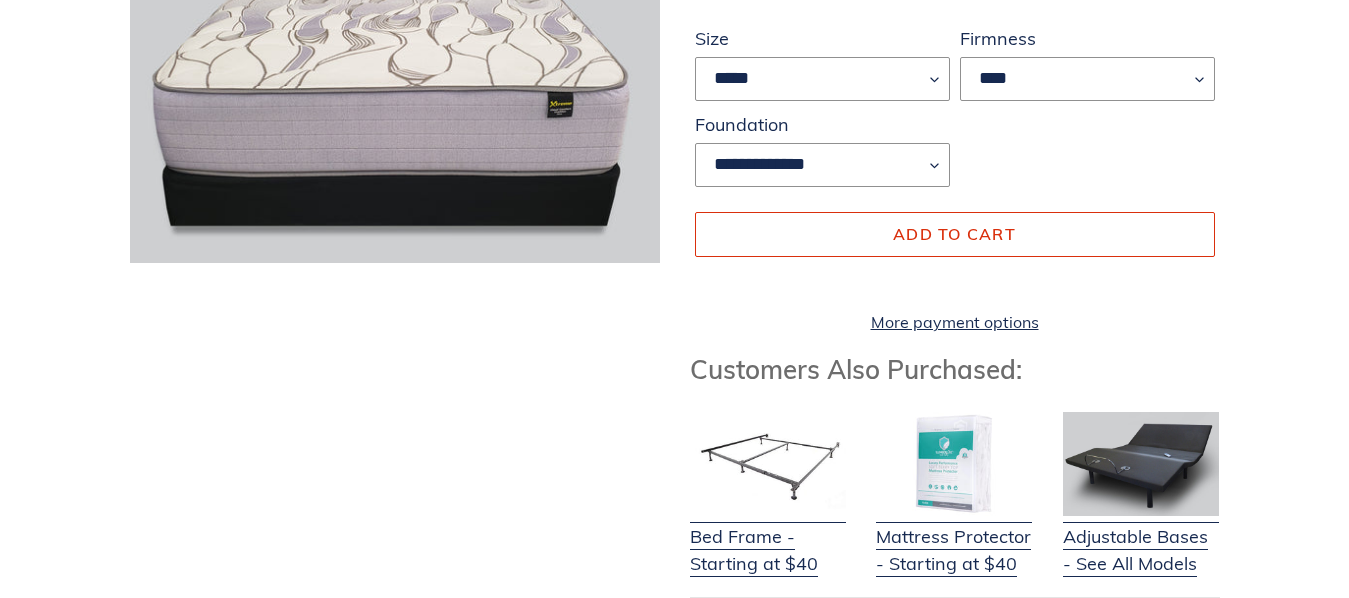 click on "**********" at bounding box center (660, 904) 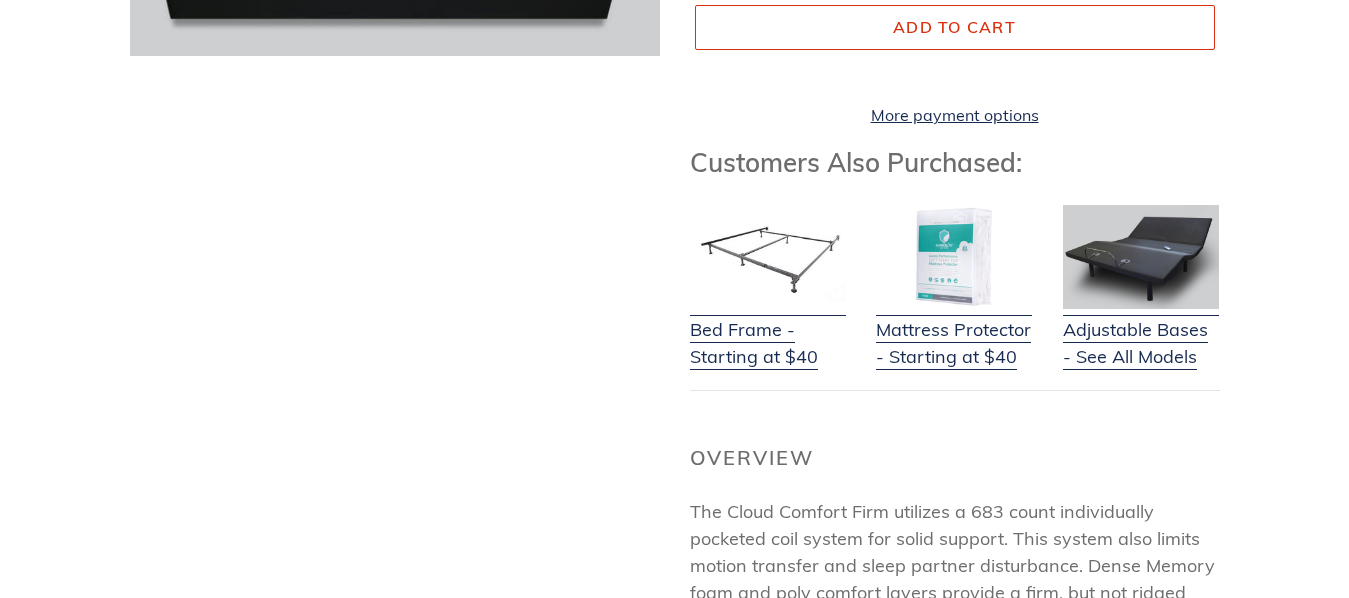 scroll, scrollTop: 597, scrollLeft: 0, axis: vertical 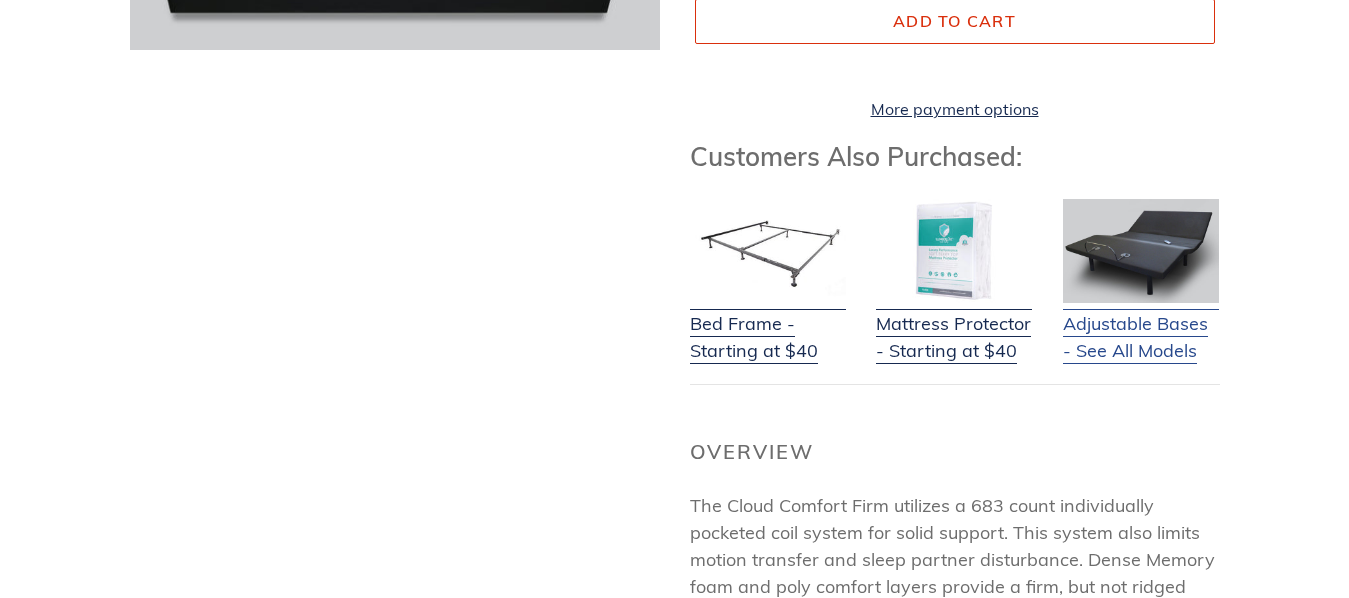 click on "Adjustable Bases - See All Models" at bounding box center (1141, 324) 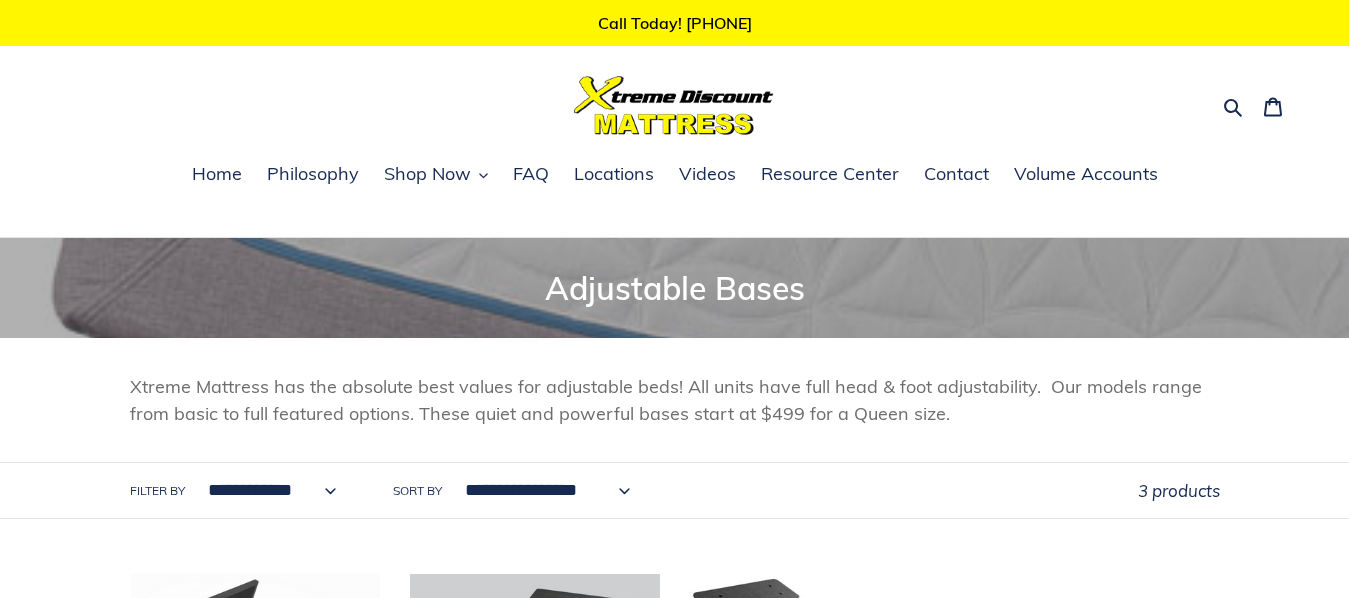 scroll, scrollTop: 0, scrollLeft: 0, axis: both 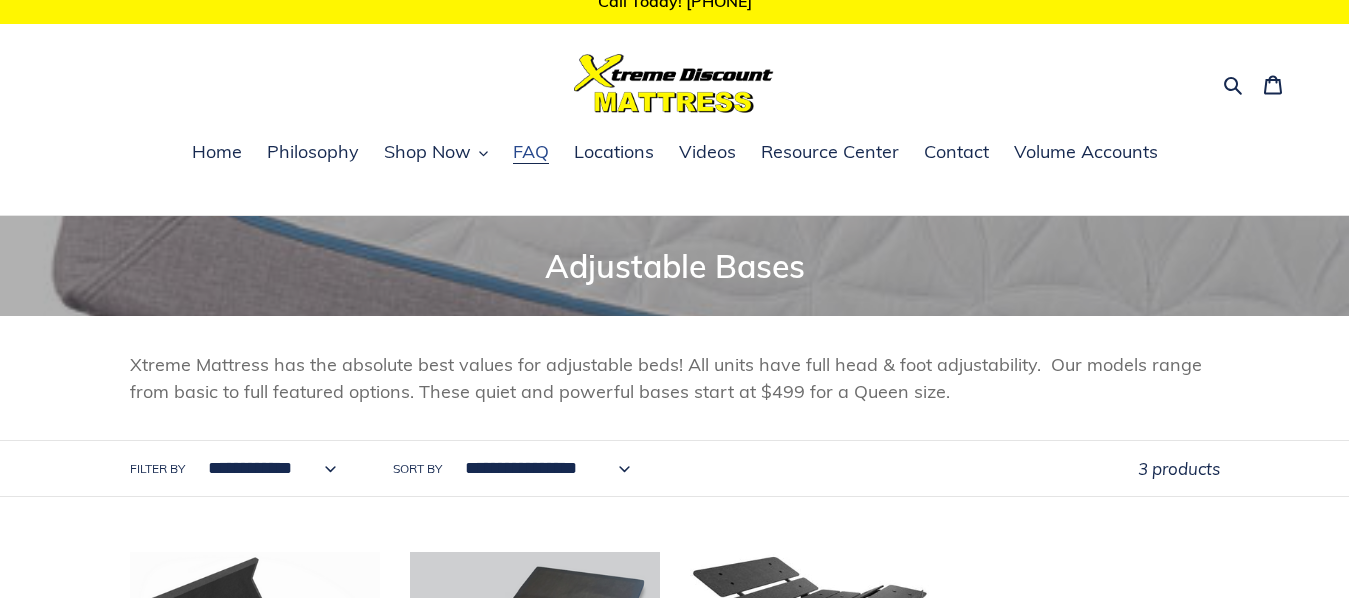 click on "FAQ" at bounding box center (531, 152) 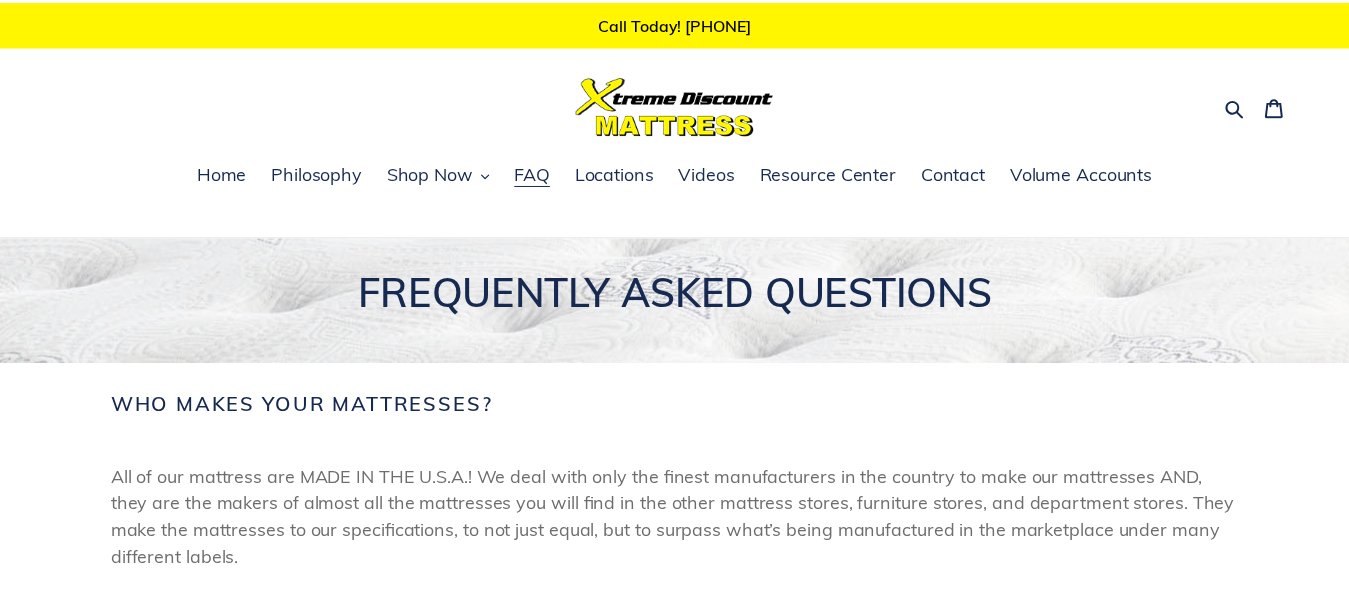 scroll, scrollTop: 0, scrollLeft: 0, axis: both 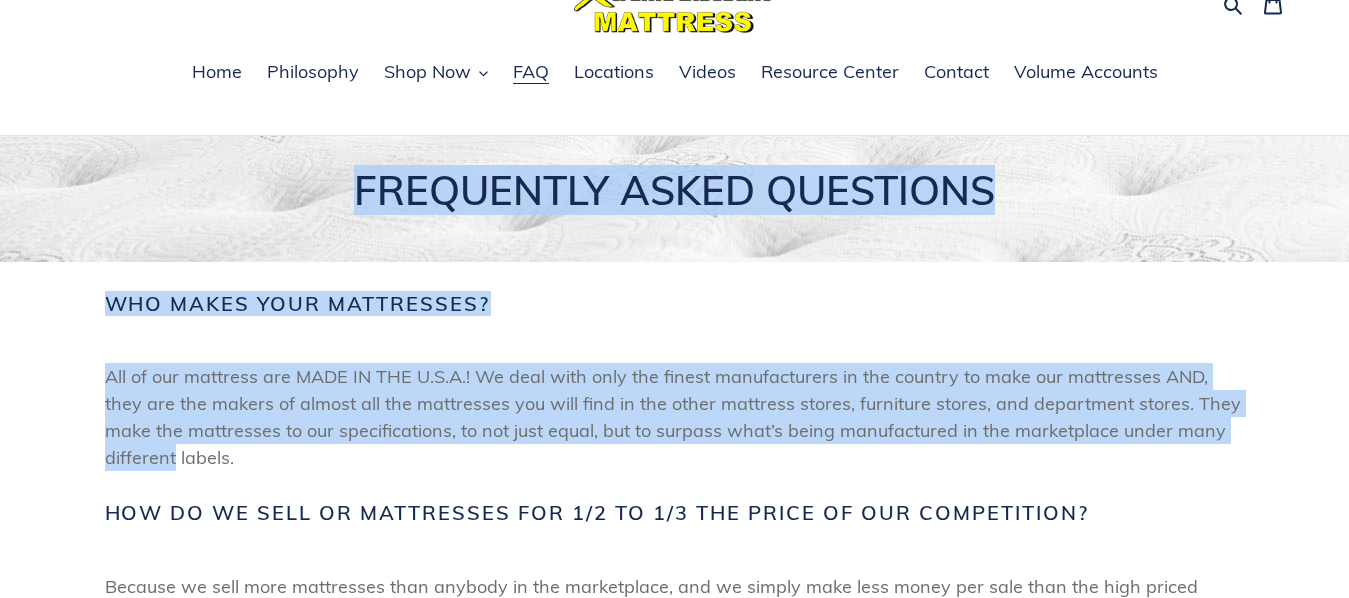 drag, startPoint x: 1357, startPoint y: 45, endPoint x: 1251, endPoint y: 61, distance: 107.200745 